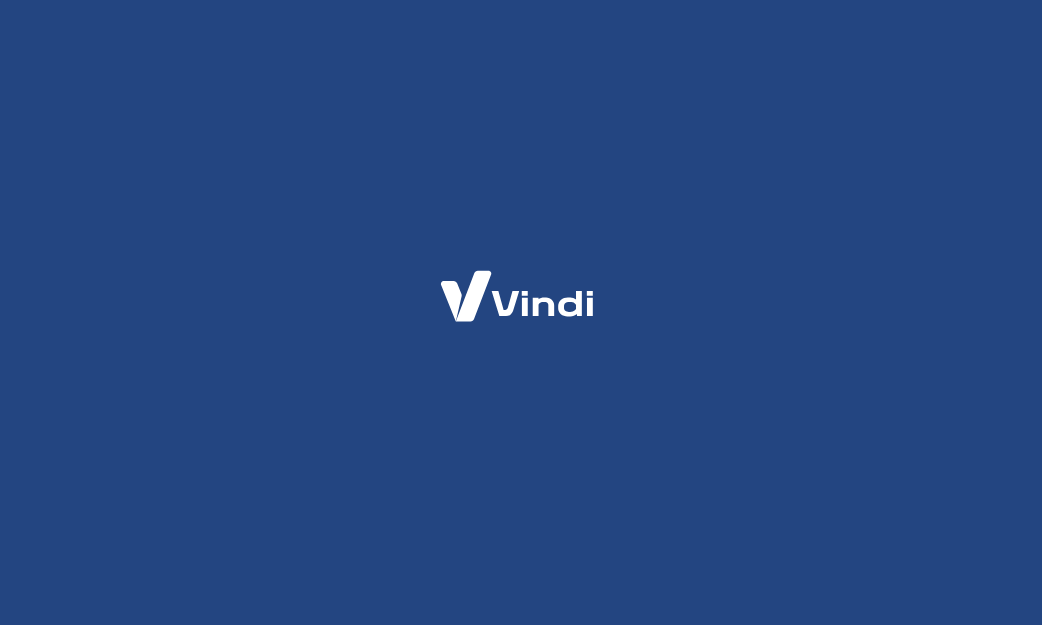 scroll, scrollTop: 0, scrollLeft: 0, axis: both 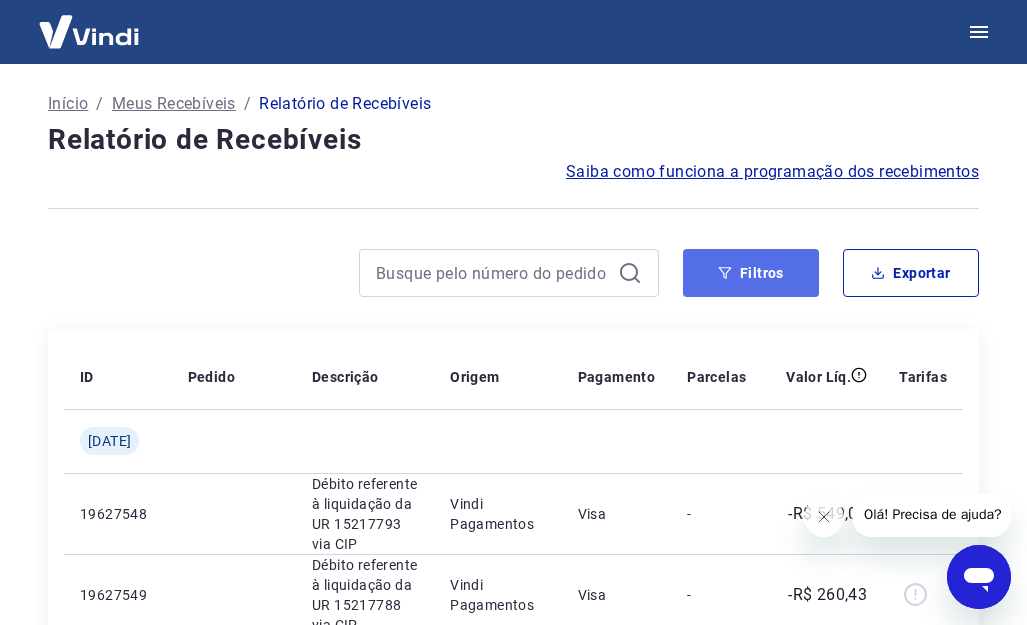 click on "Filtros" at bounding box center (751, 273) 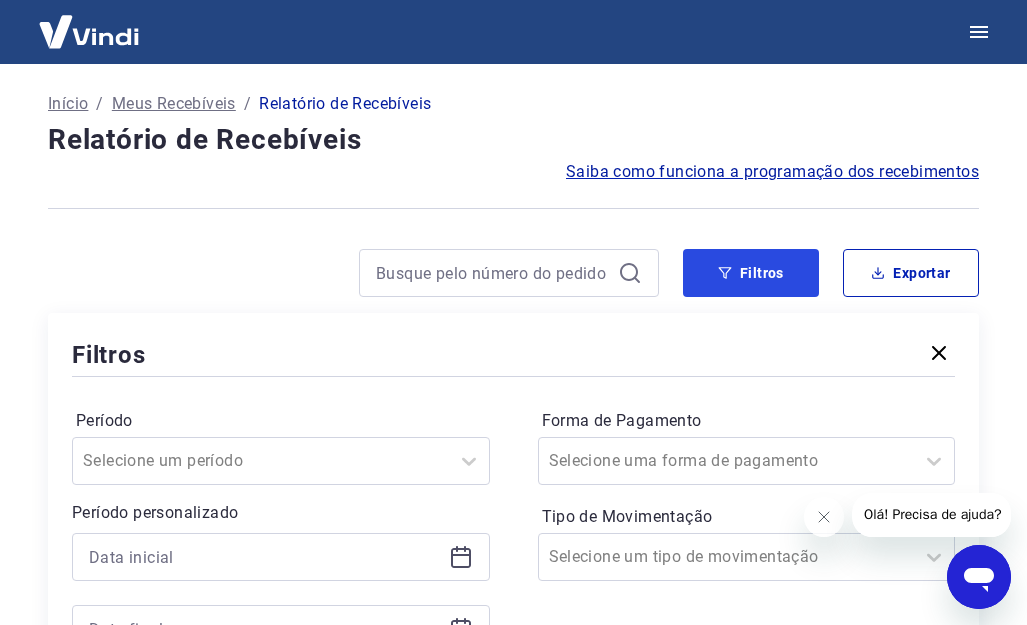 scroll, scrollTop: 300, scrollLeft: 0, axis: vertical 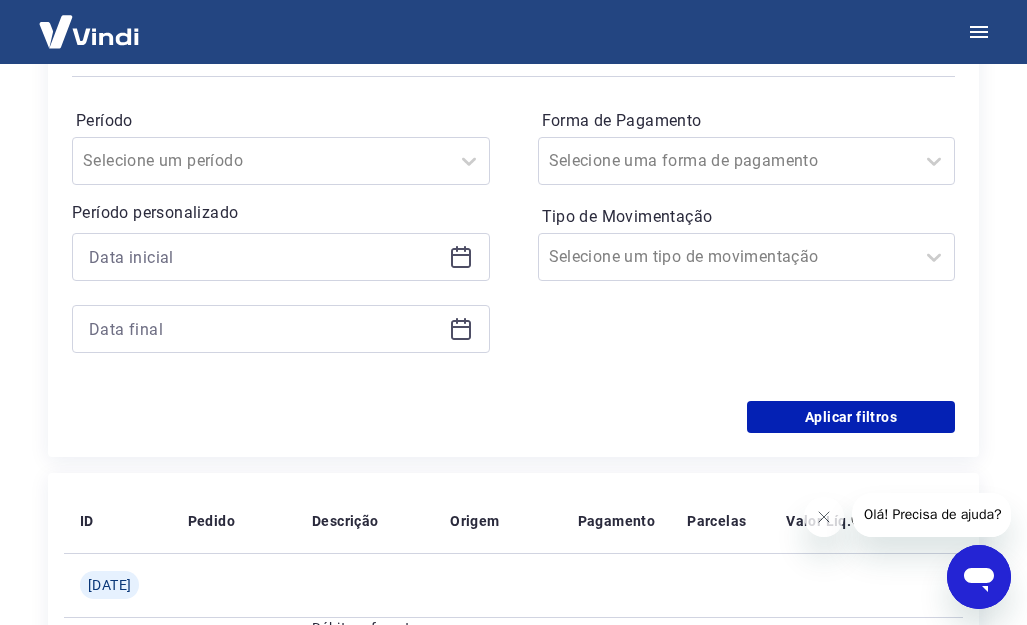 click 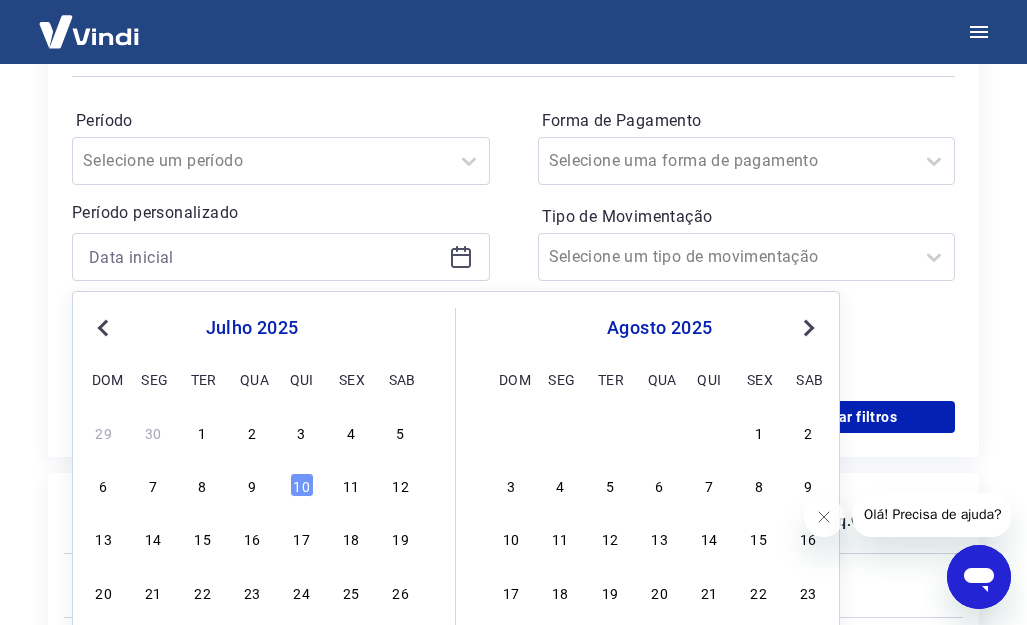 click on "Período Selecione um período Período personalizado Previous Month Next Month julho 2025 dom seg ter qua qui sex sab 29 30 1 2 3 4 5 6 7 8 9 10 11 12 13 14 15 16 17 18 19 20 21 22 23 24 25 26 27 28 29 30 31 agosto 2025 dom seg ter qua qui sex sab 1 2 3 4 5 6 7 8 9 10 11 12 13 14 15 16 17 18 19 20 21 22 23 24 25 26 27 28 29 30 31 1 2 3 4 5 6" at bounding box center [281, 241] 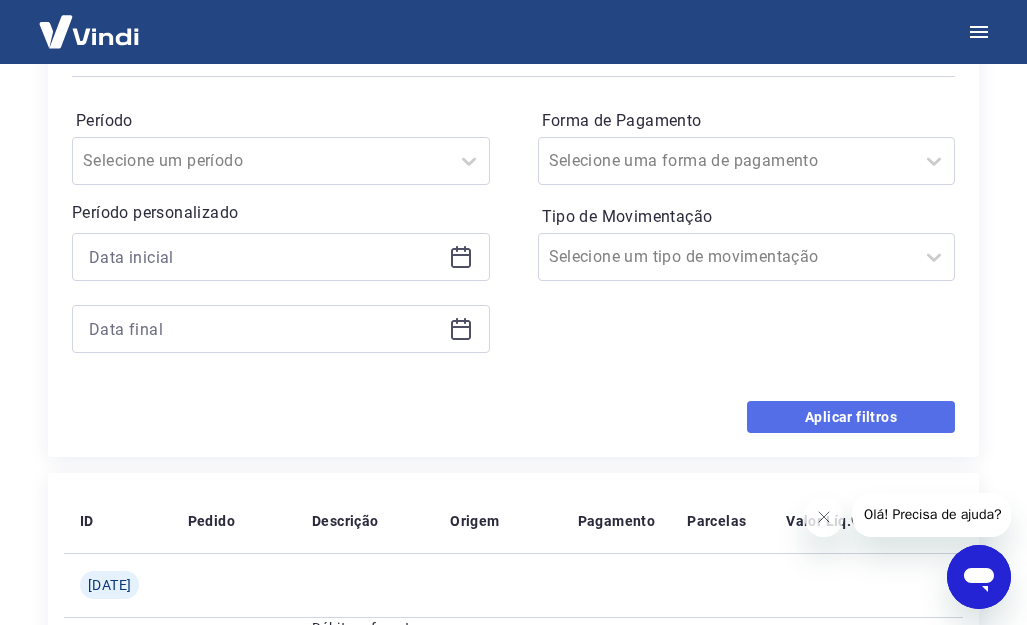 click on "Aplicar filtros" at bounding box center (851, 417) 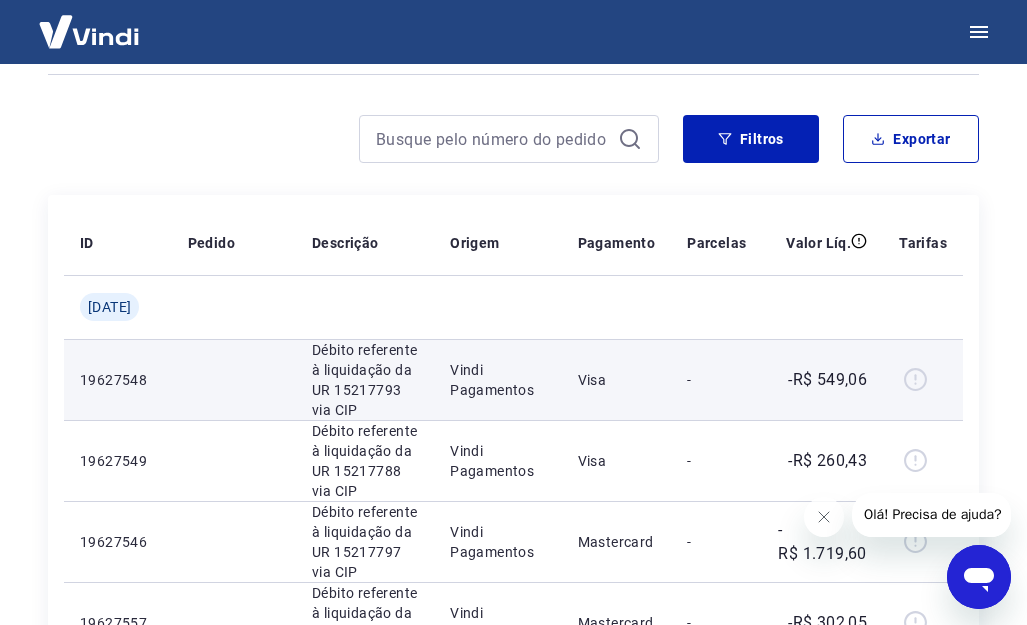 scroll, scrollTop: 0, scrollLeft: 0, axis: both 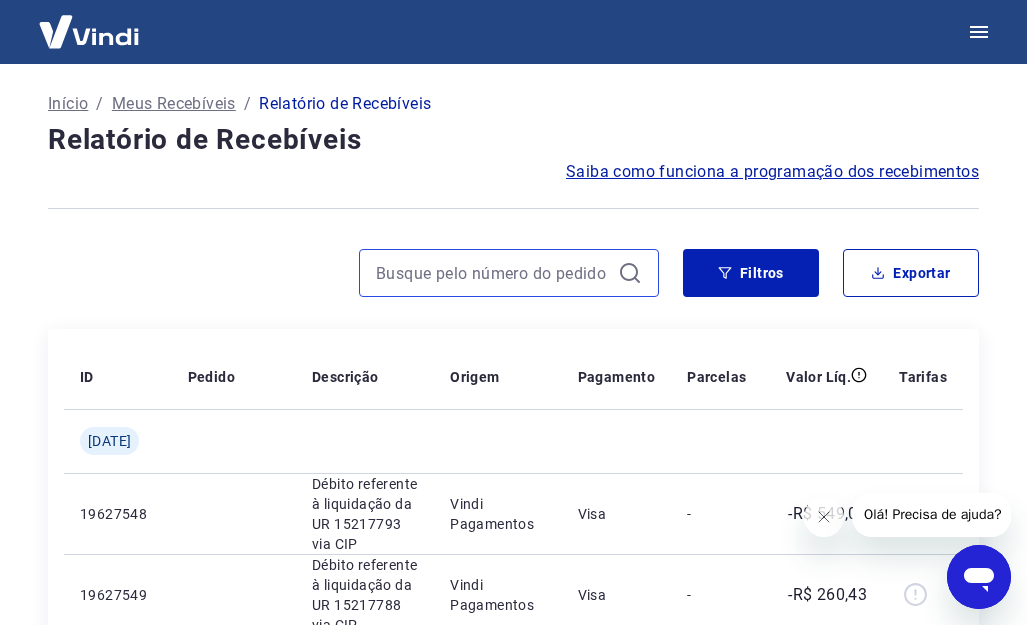 drag, startPoint x: 551, startPoint y: 268, endPoint x: 641, endPoint y: 281, distance: 90.934044 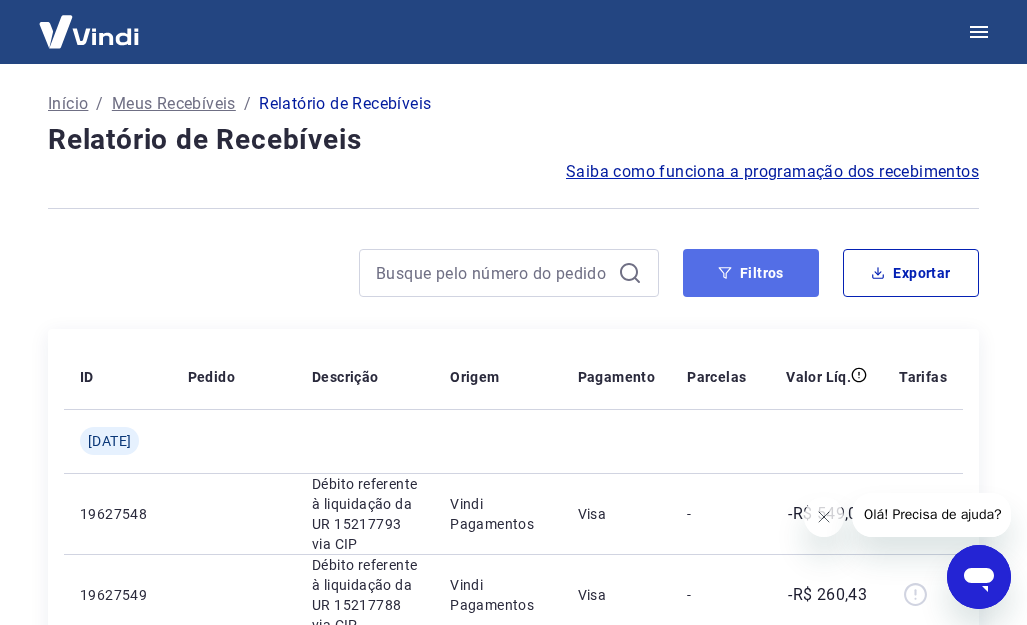 click on "Filtros" at bounding box center [751, 273] 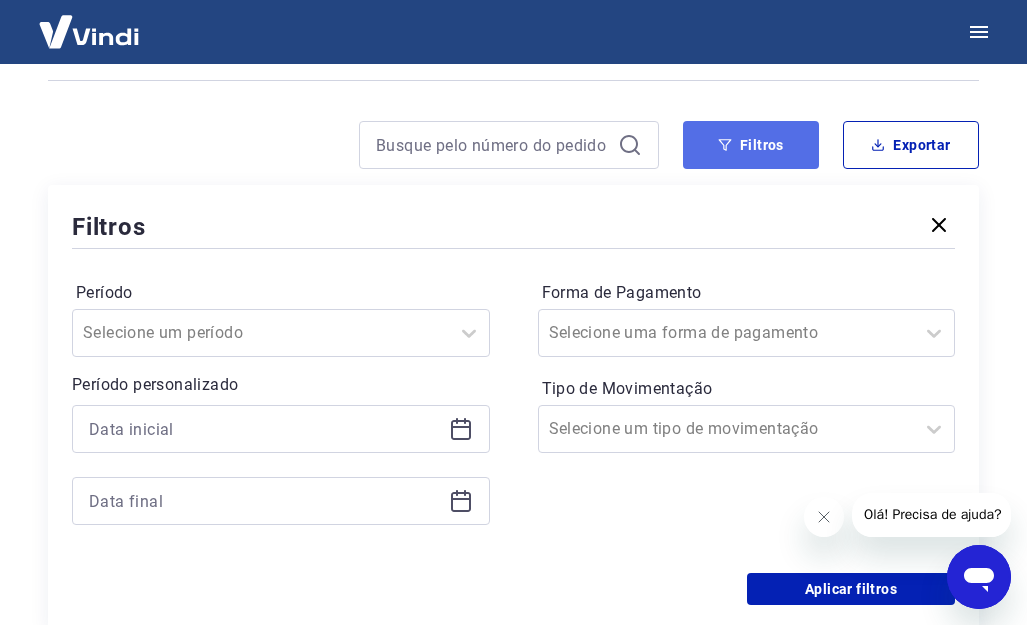 scroll, scrollTop: 300, scrollLeft: 0, axis: vertical 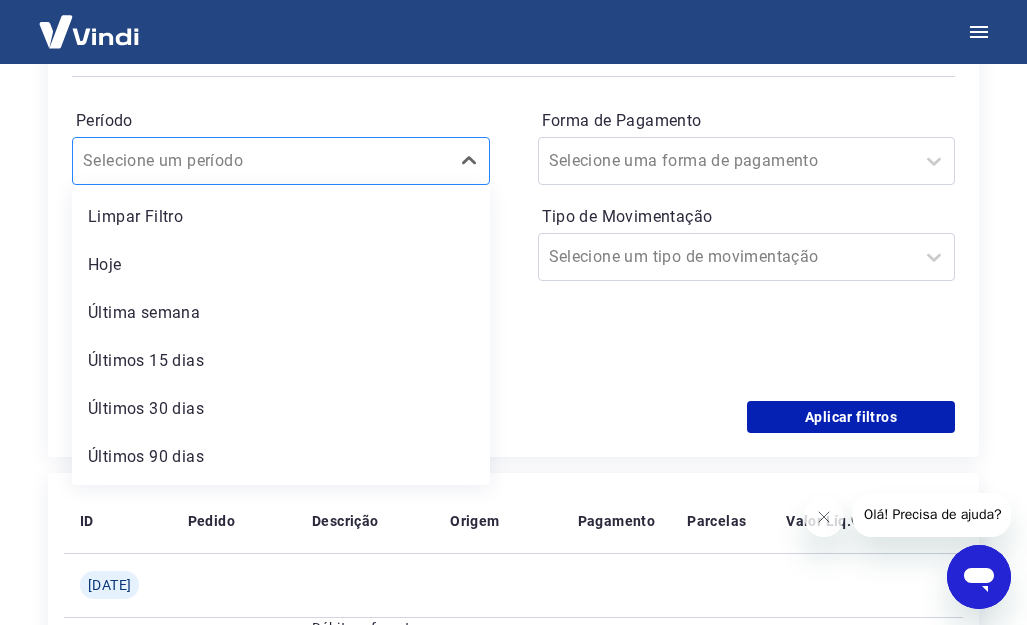 click at bounding box center (261, 161) 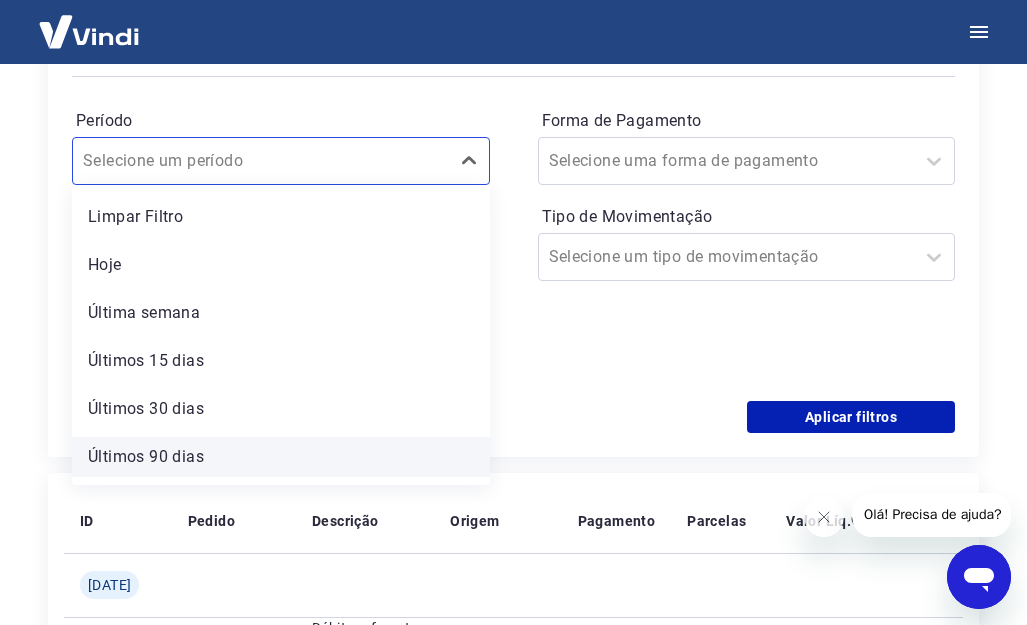 click on "Últimos 90 dias" at bounding box center (281, 457) 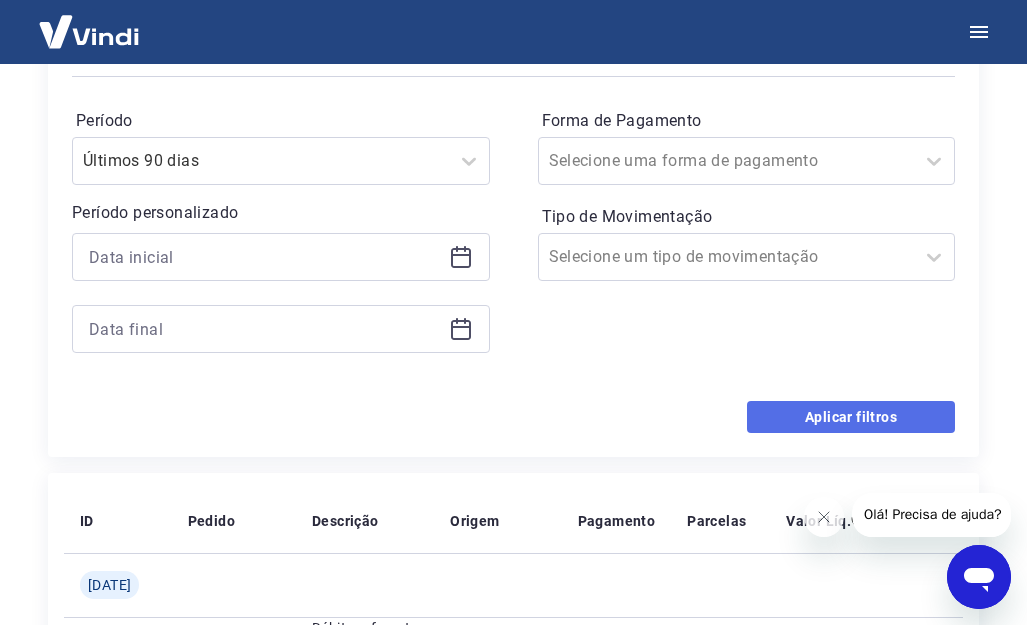 click on "Aplicar filtros" at bounding box center (851, 417) 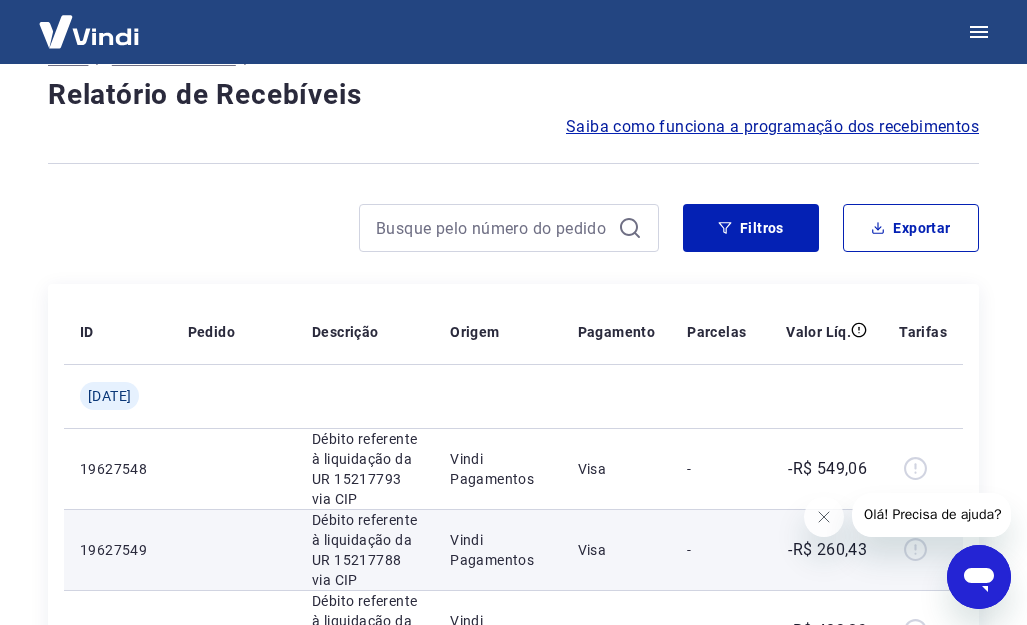scroll, scrollTop: 0, scrollLeft: 0, axis: both 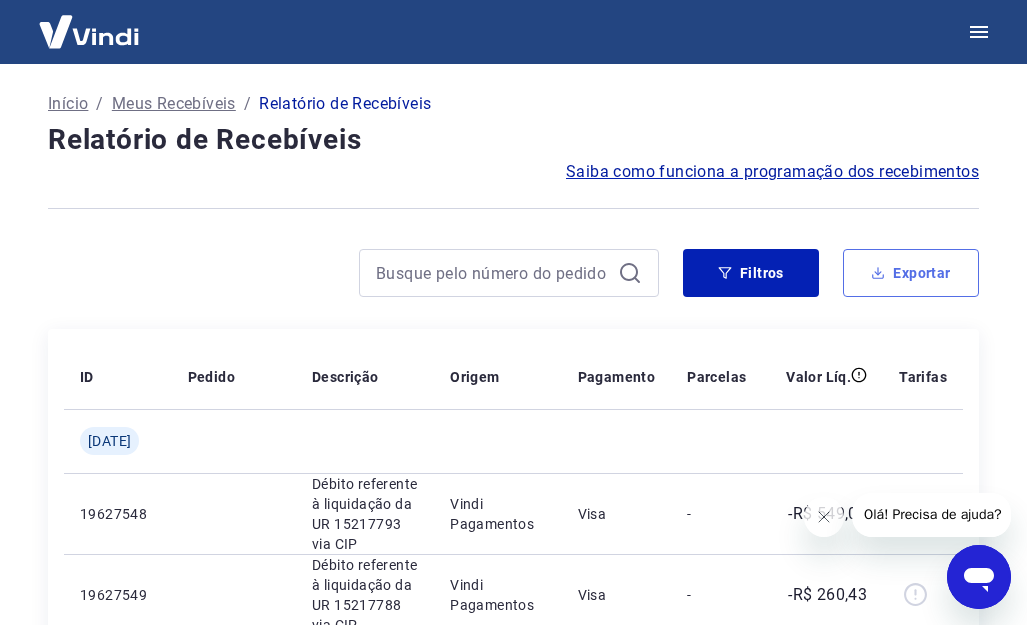 click on "Exportar" at bounding box center (911, 273) 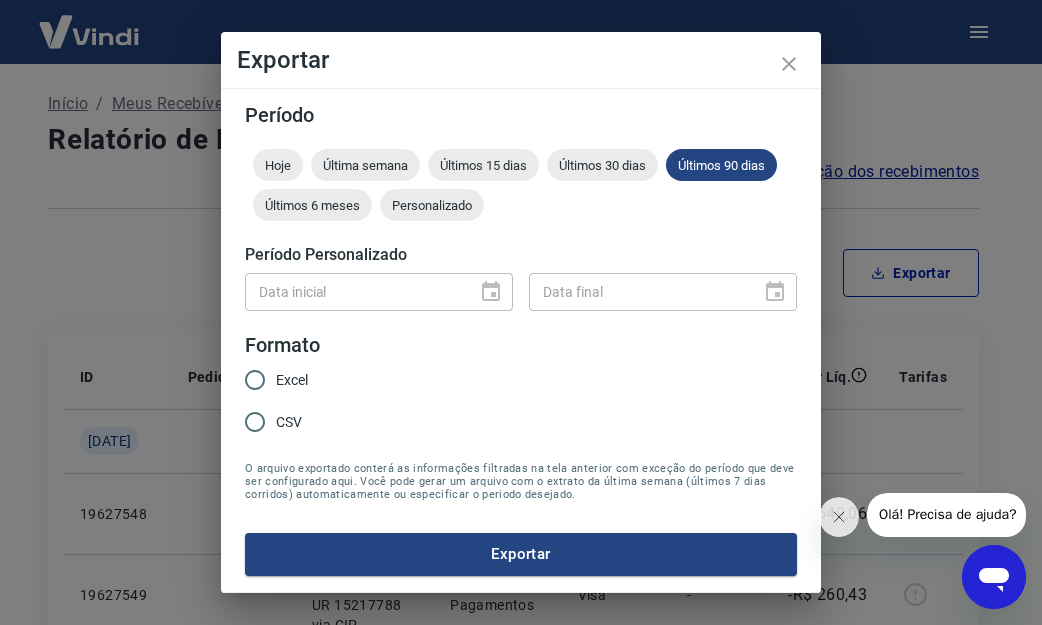 drag, startPoint x: 292, startPoint y: 426, endPoint x: 339, endPoint y: 440, distance: 49.0408 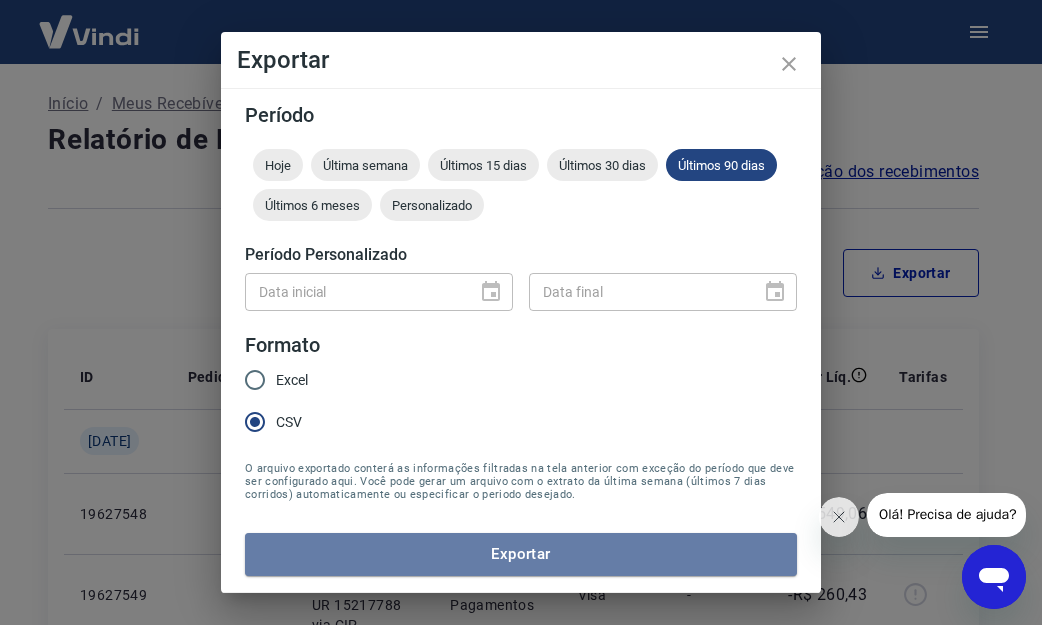 drag, startPoint x: 461, startPoint y: 551, endPoint x: 502, endPoint y: 555, distance: 41.19466 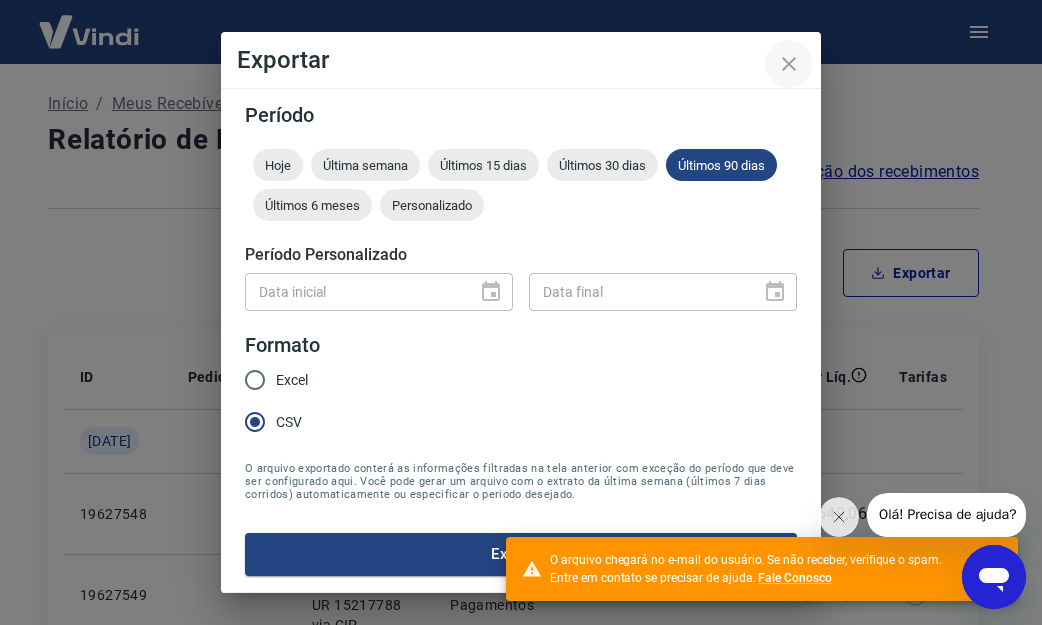 click 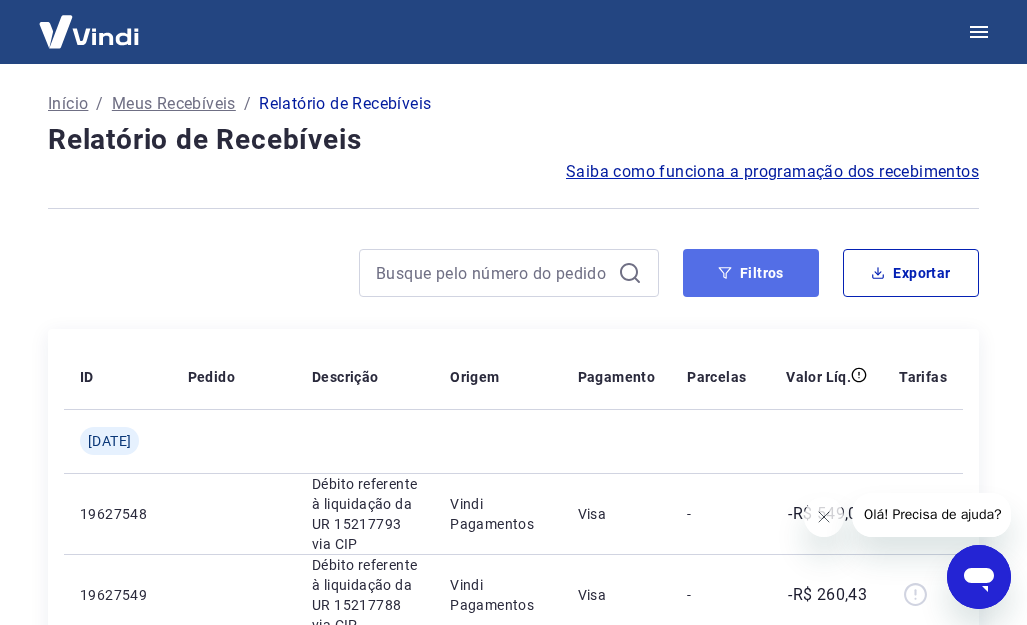 click on "Filtros" at bounding box center (751, 273) 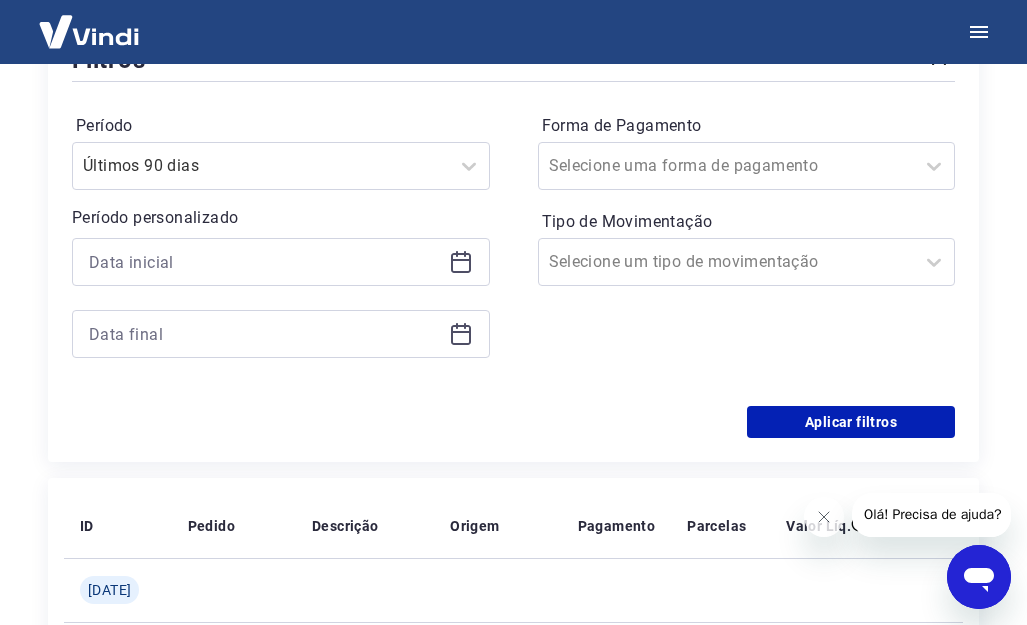 scroll, scrollTop: 300, scrollLeft: 0, axis: vertical 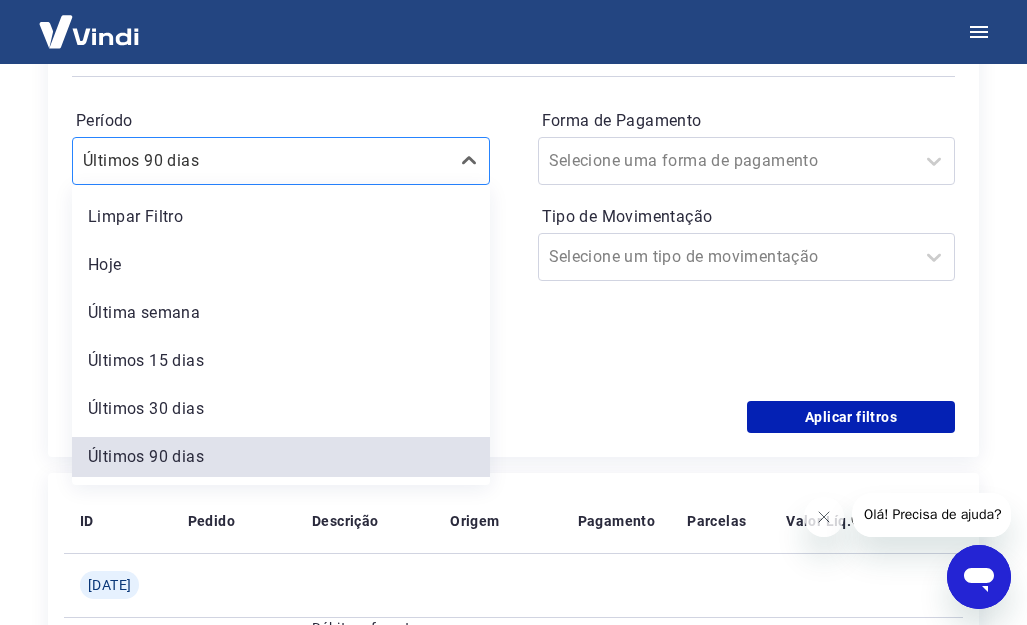 click at bounding box center [261, 161] 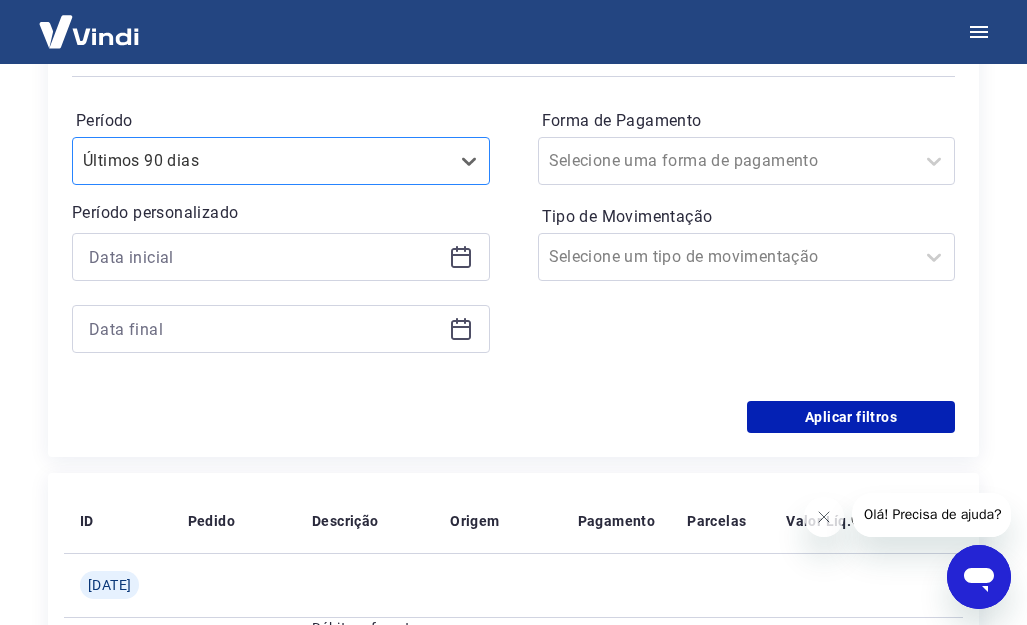 click at bounding box center (261, 161) 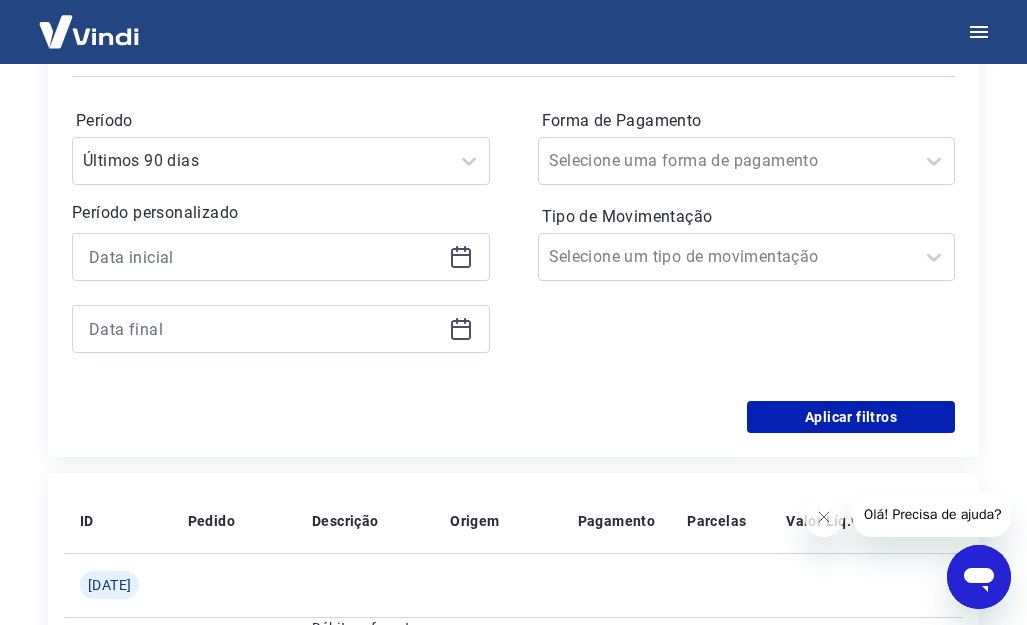 click 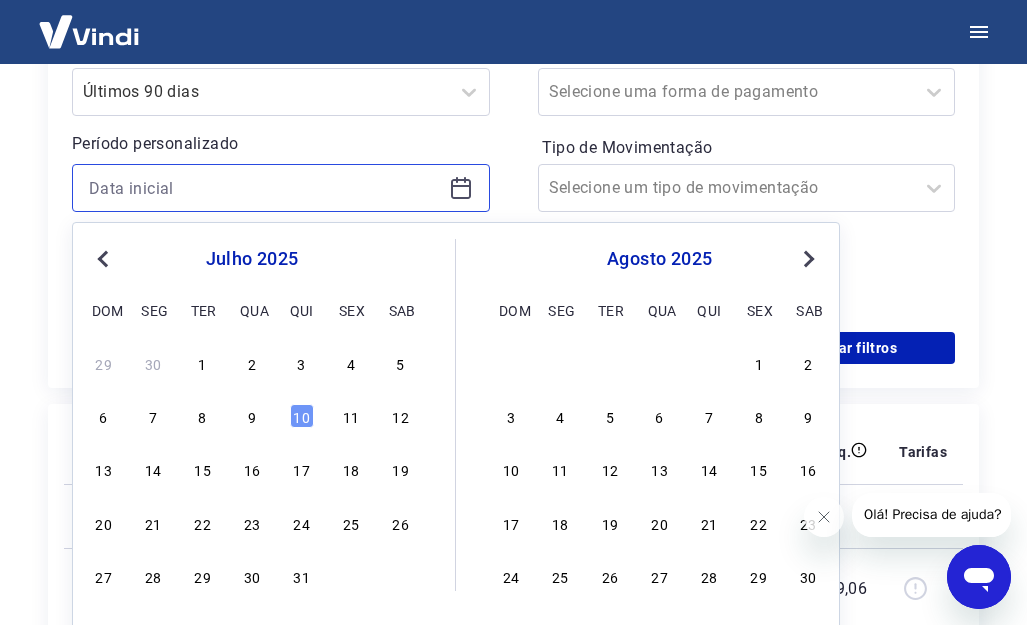 scroll, scrollTop: 400, scrollLeft: 0, axis: vertical 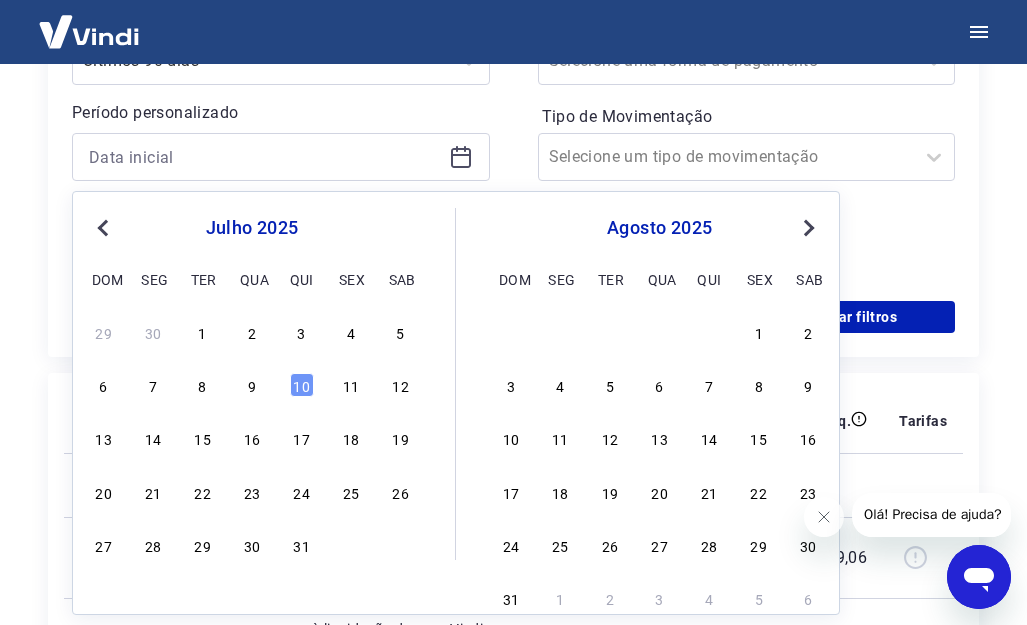 click on "Previous Month" at bounding box center [103, 228] 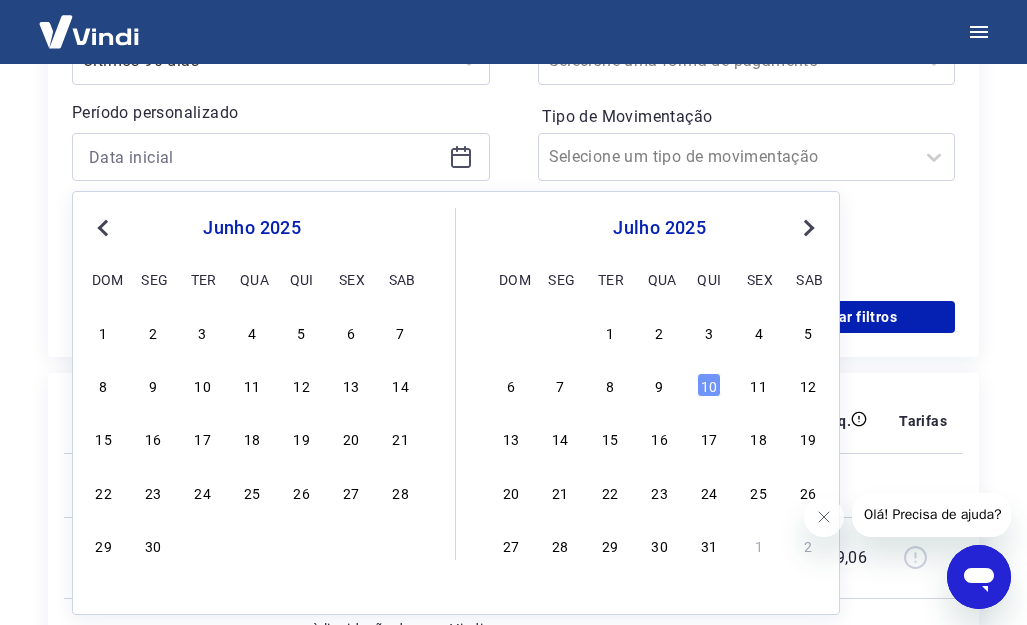 click on "Previous Month" at bounding box center [103, 228] 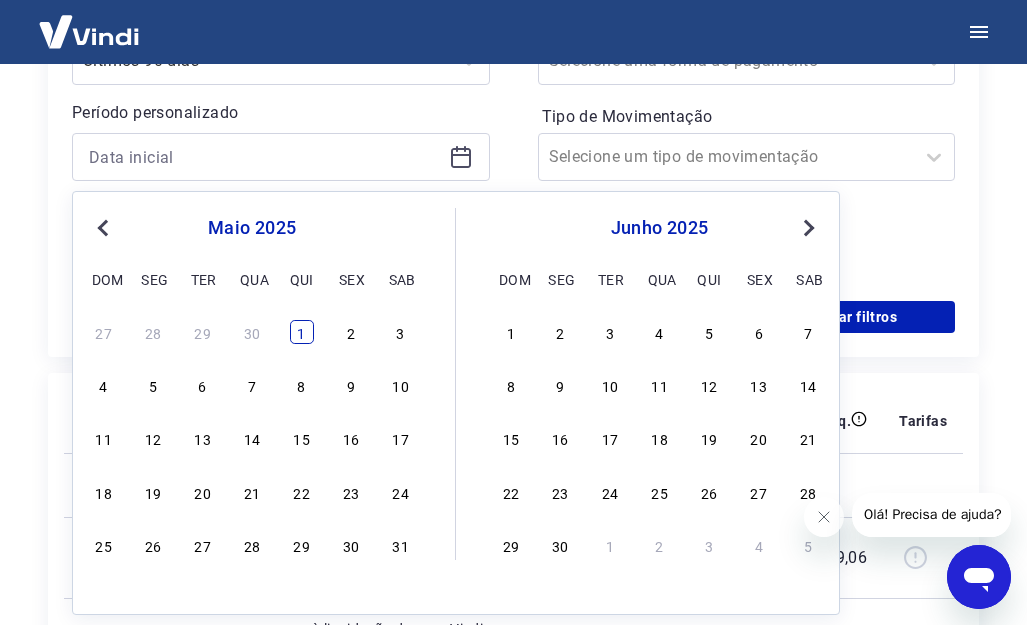 click on "1" at bounding box center (302, 332) 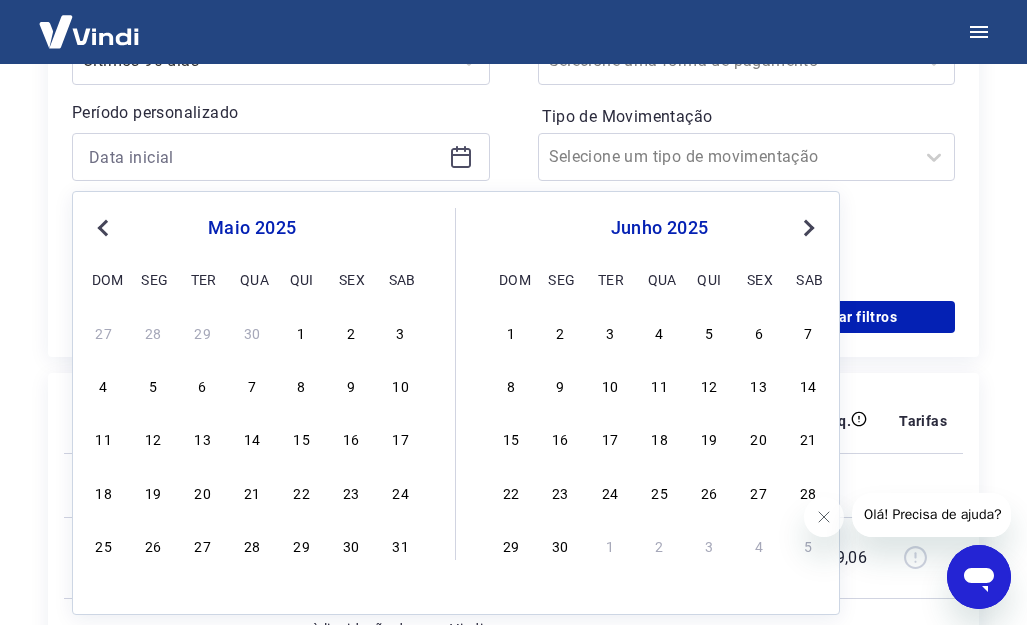 type on "01/05/2025" 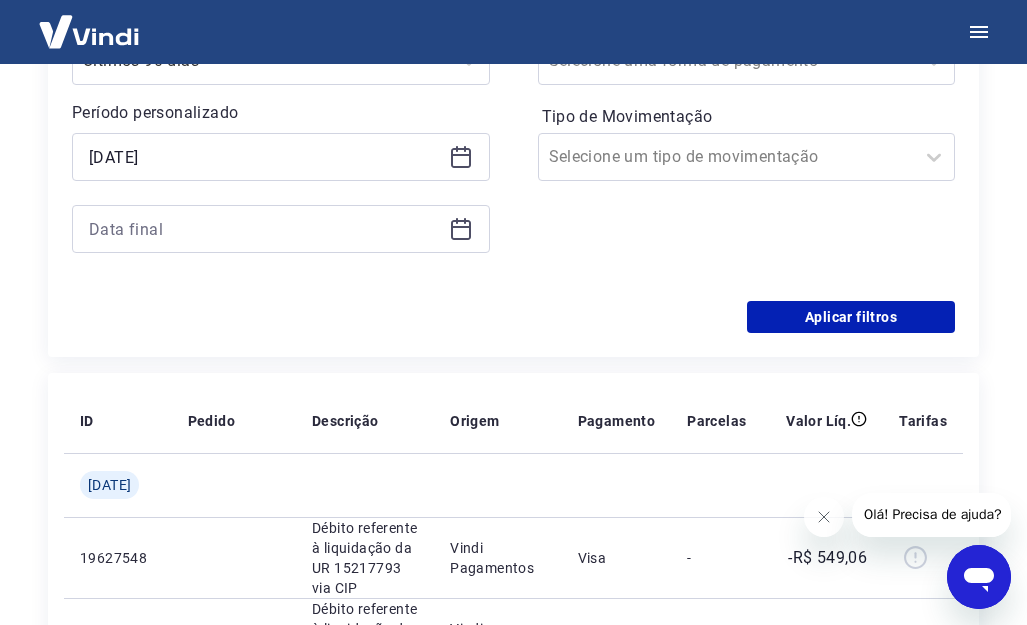 click 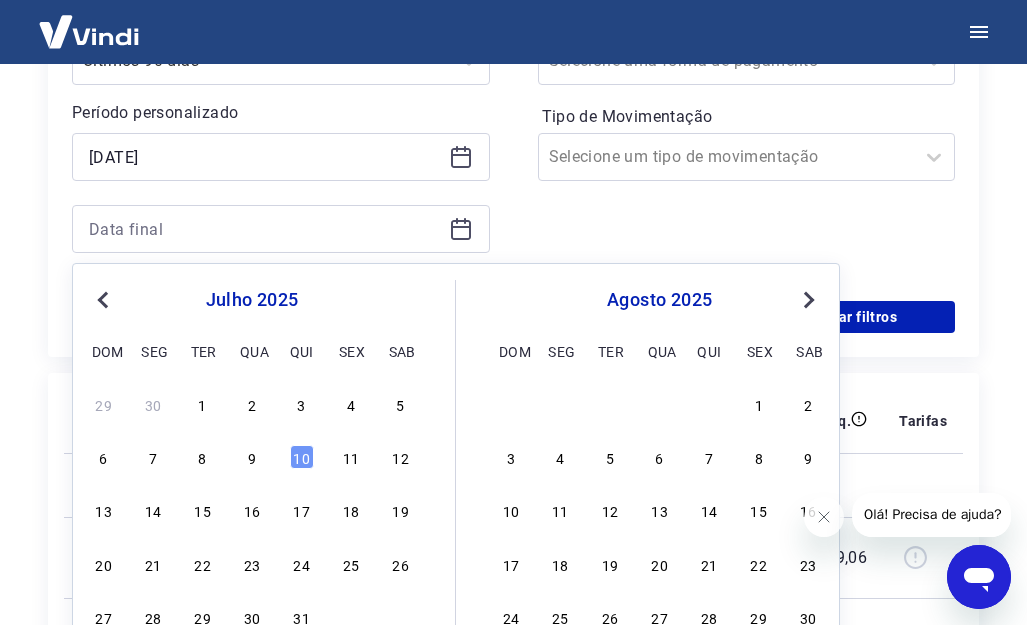 click on "julho 2025" at bounding box center [252, 300] 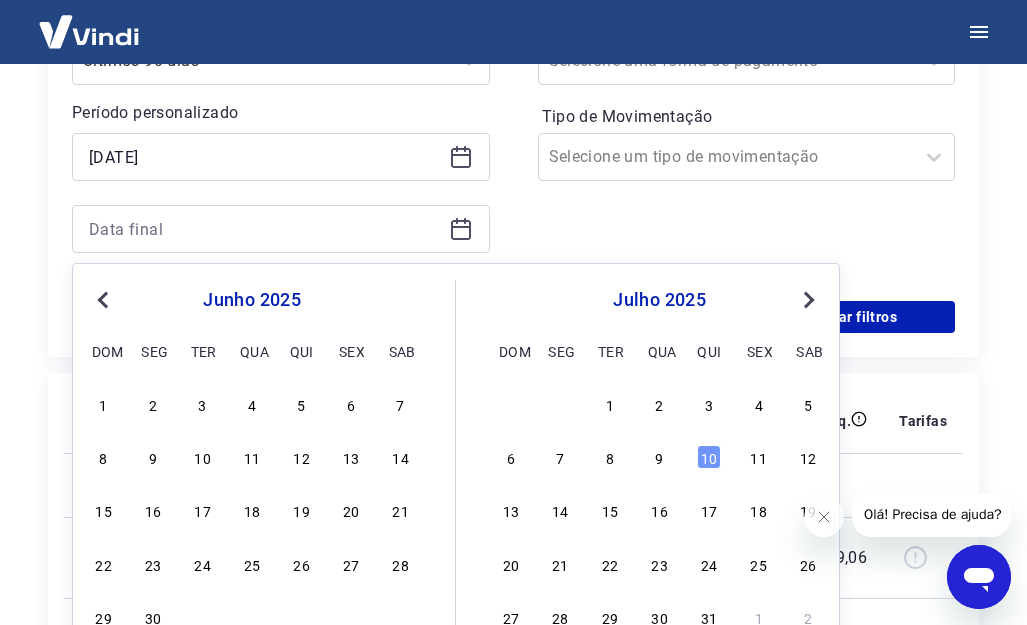 click on "Previous Month" at bounding box center [105, 299] 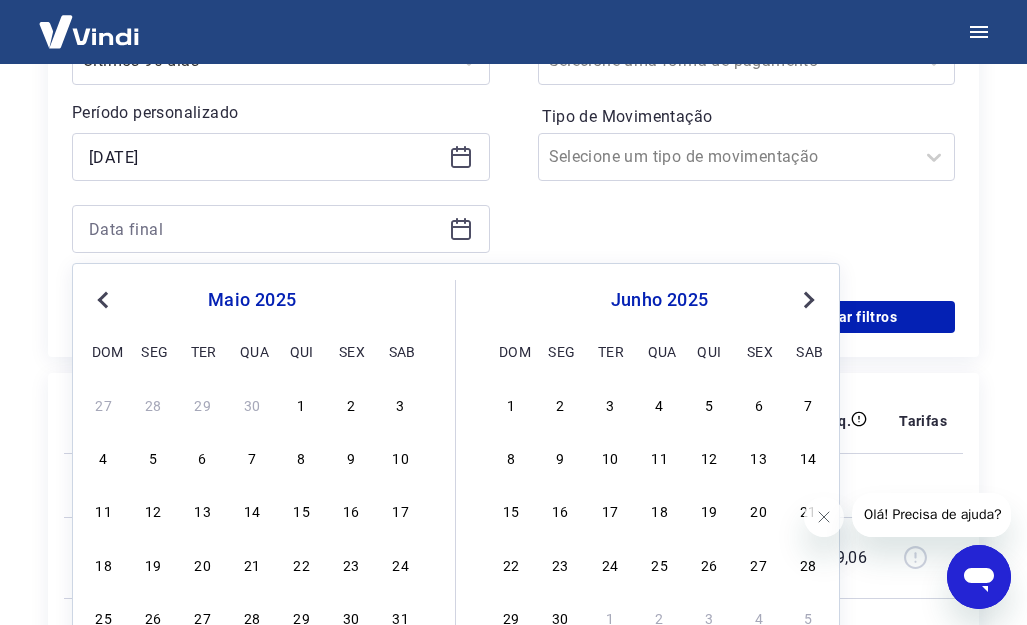 scroll, scrollTop: 600, scrollLeft: 0, axis: vertical 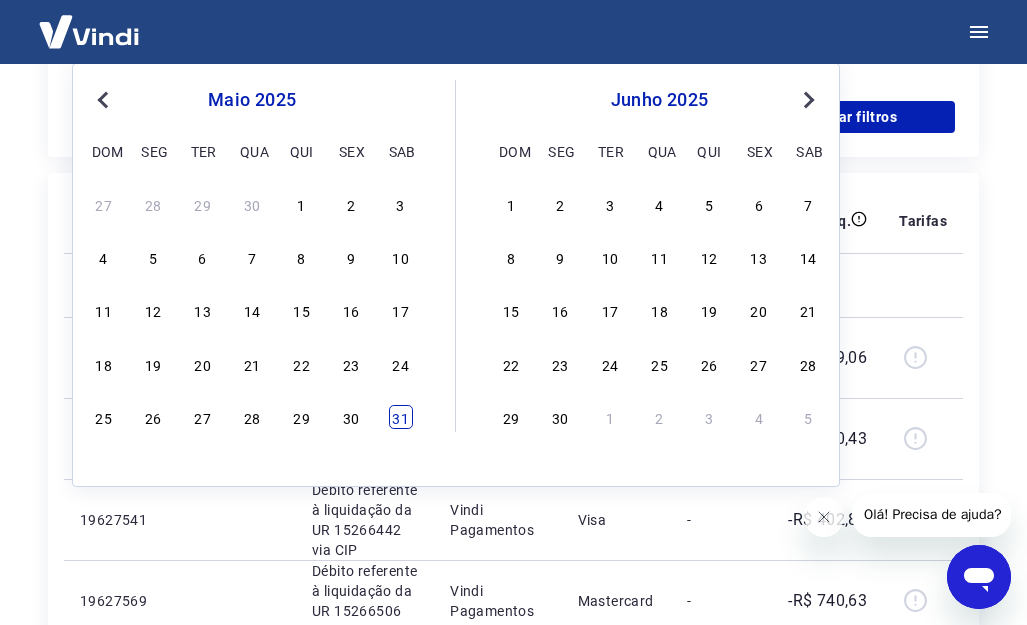 click on "31" at bounding box center [401, 417] 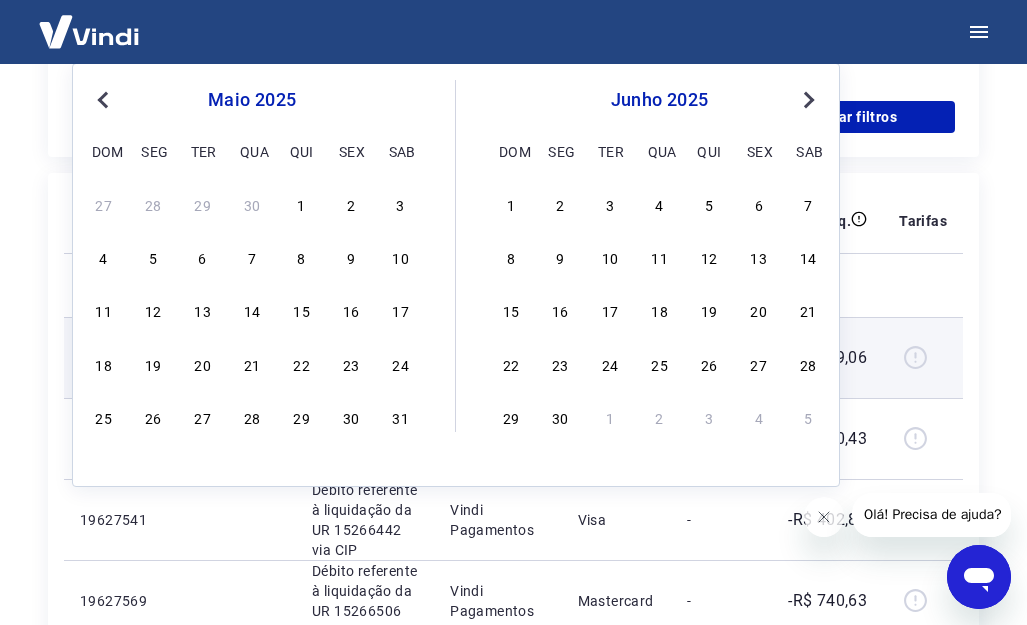 type on "31/05/2025" 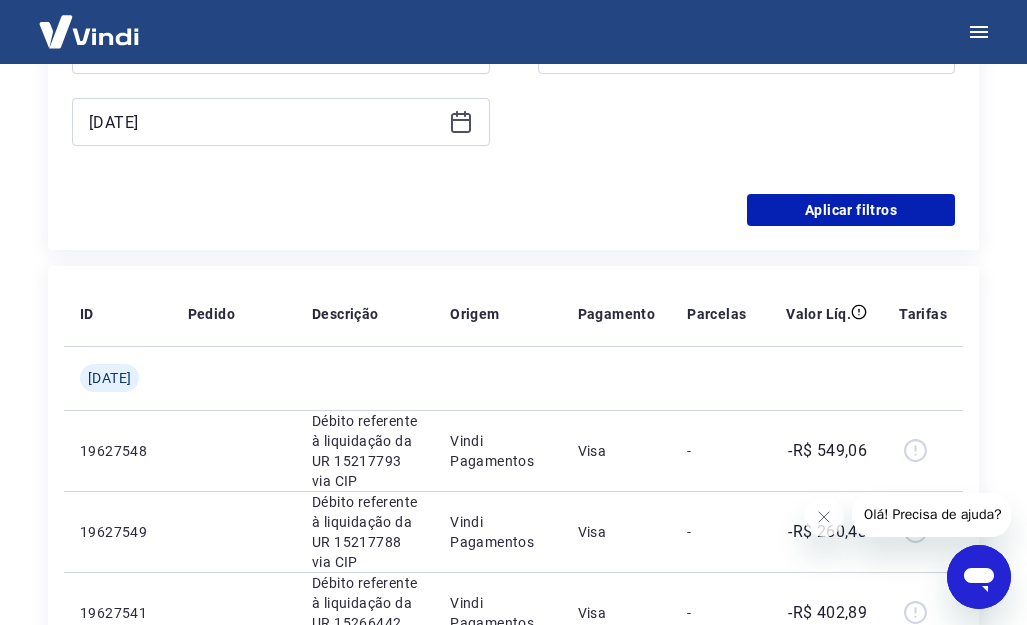 scroll, scrollTop: 400, scrollLeft: 0, axis: vertical 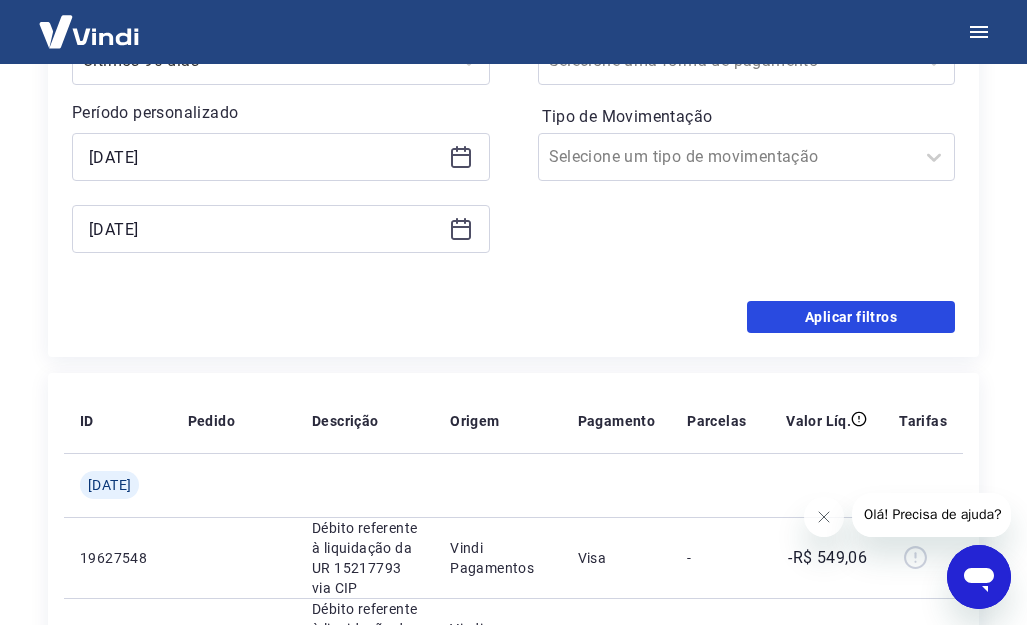 drag, startPoint x: 808, startPoint y: 318, endPoint x: 762, endPoint y: 331, distance: 47.801674 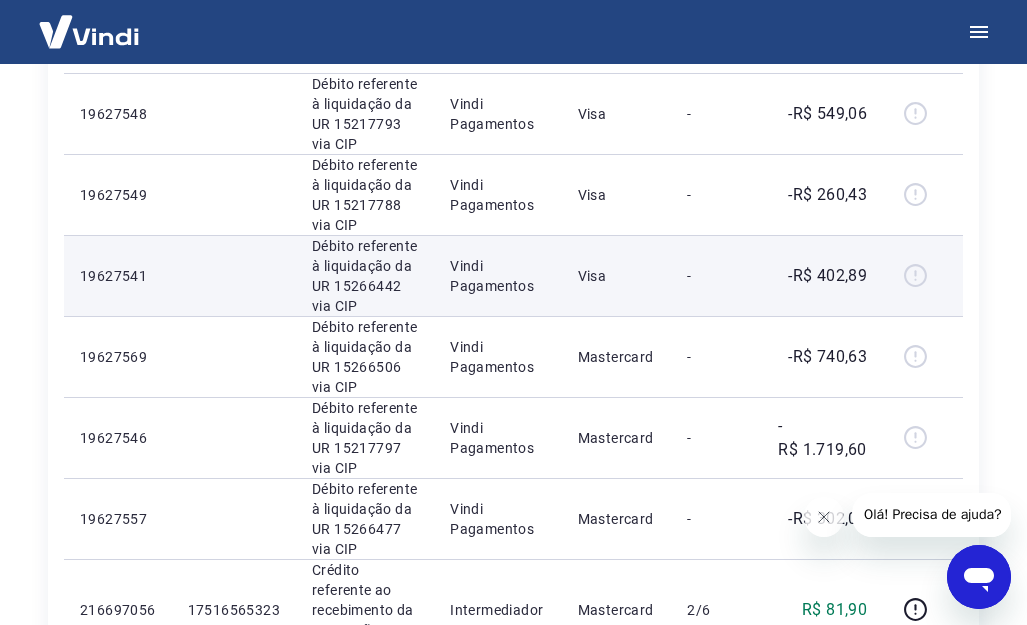 scroll, scrollTop: 0, scrollLeft: 0, axis: both 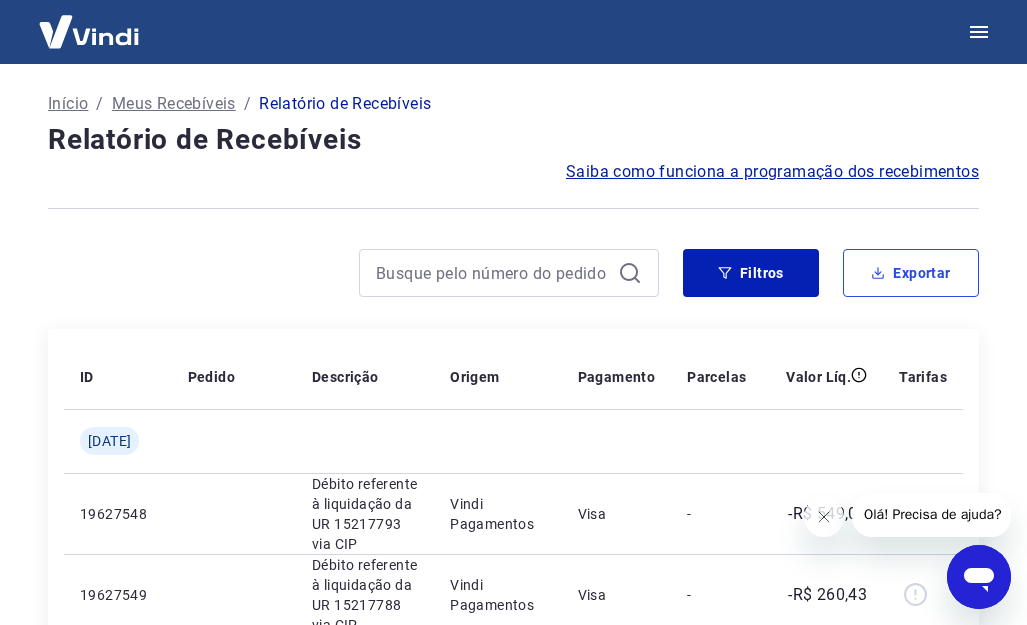 click on "Exportar" at bounding box center (911, 273) 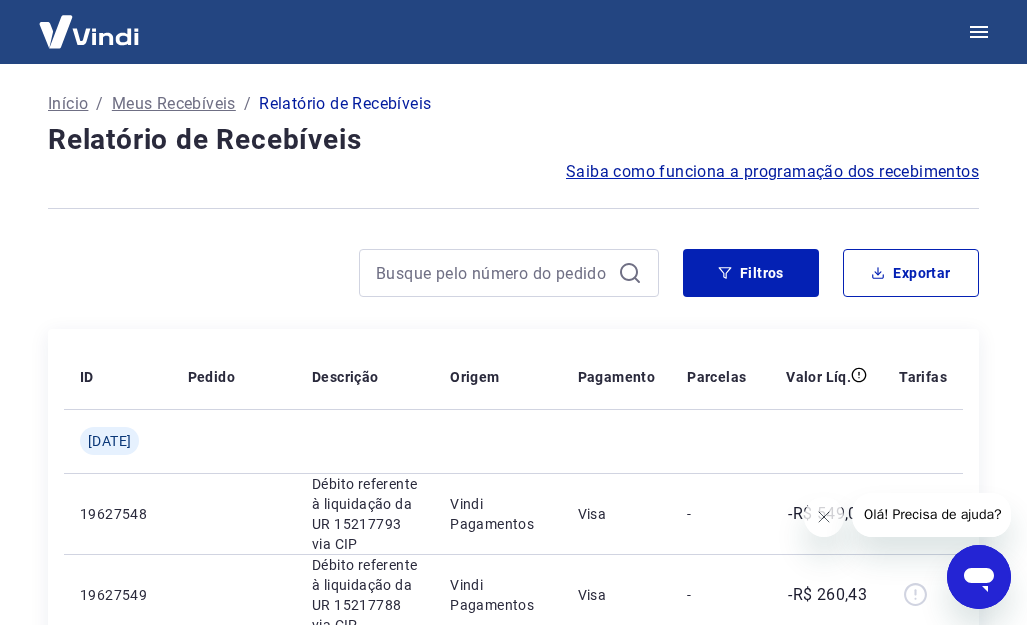 type on "01/05/2025" 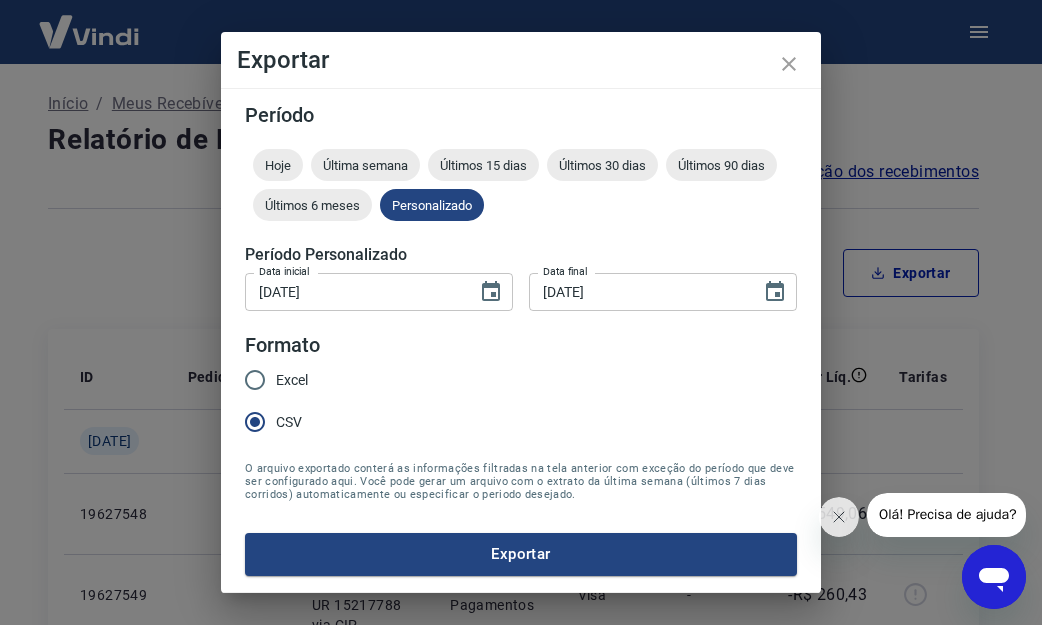 click on "Exportar" at bounding box center [521, 554] 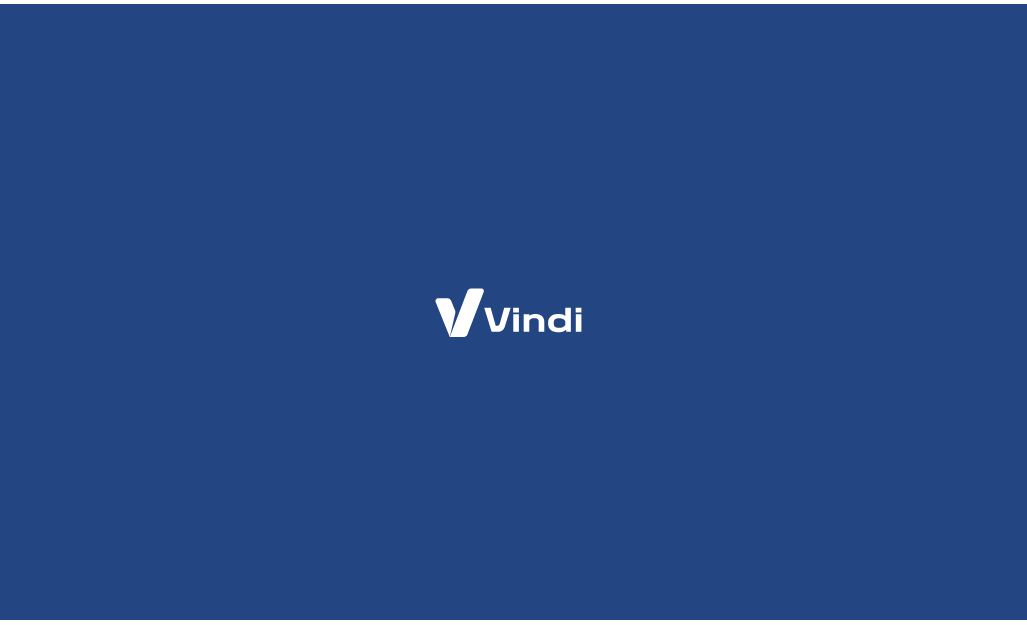 scroll, scrollTop: 0, scrollLeft: 0, axis: both 